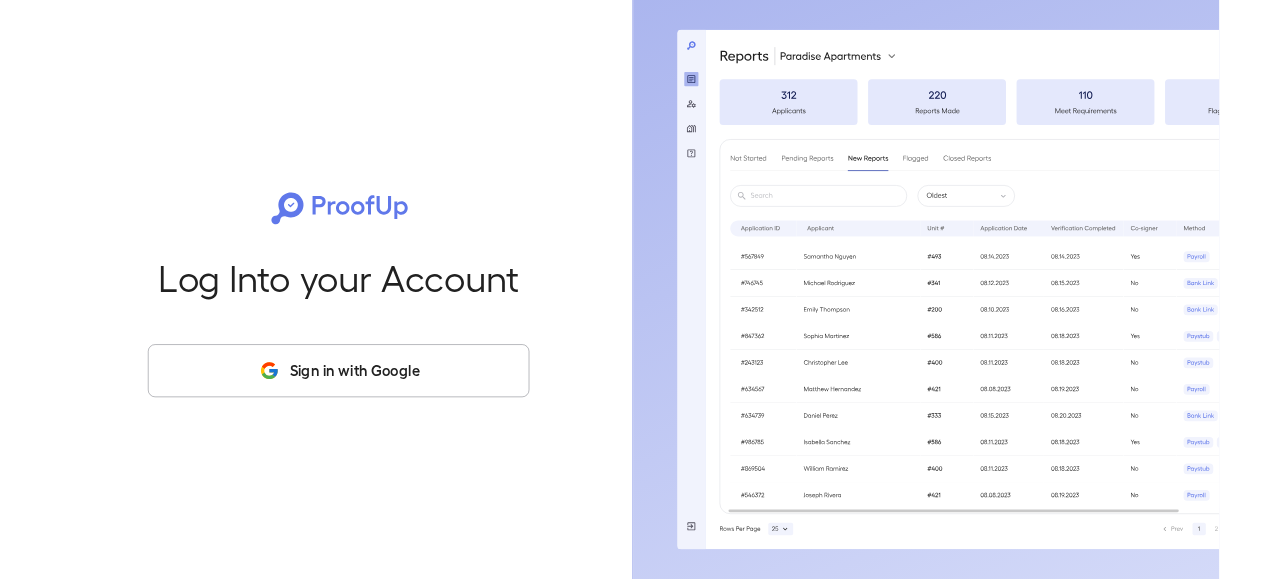 scroll, scrollTop: 0, scrollLeft: 0, axis: both 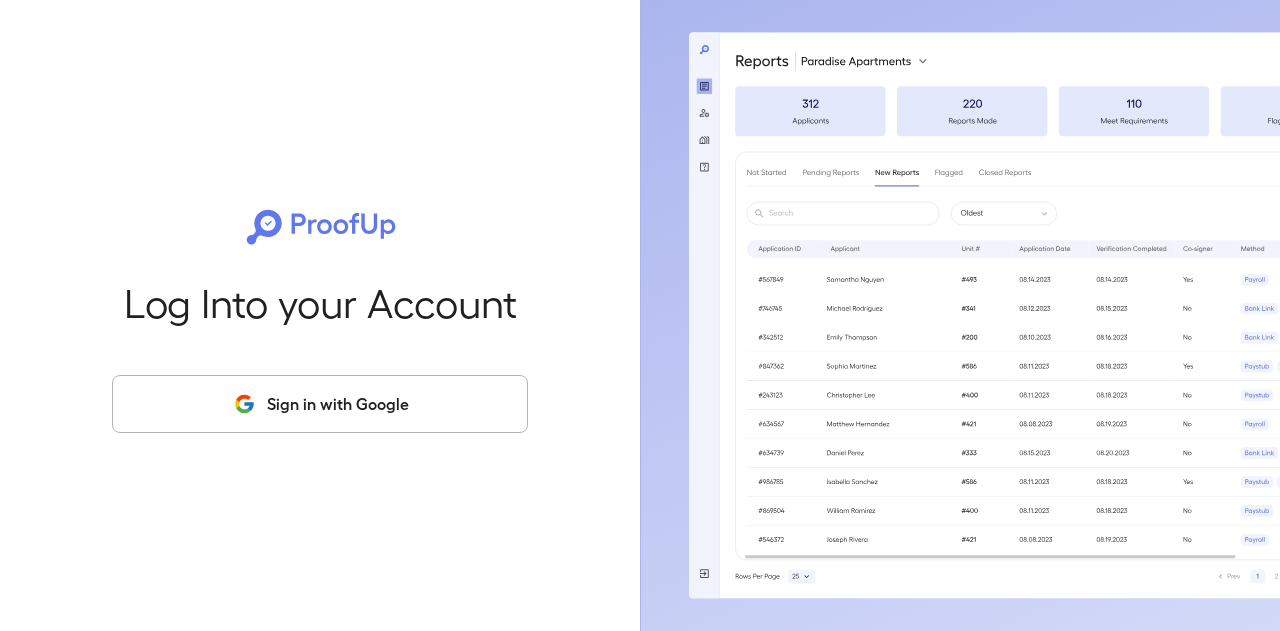 click on "Sign in with Google" at bounding box center [320, 404] 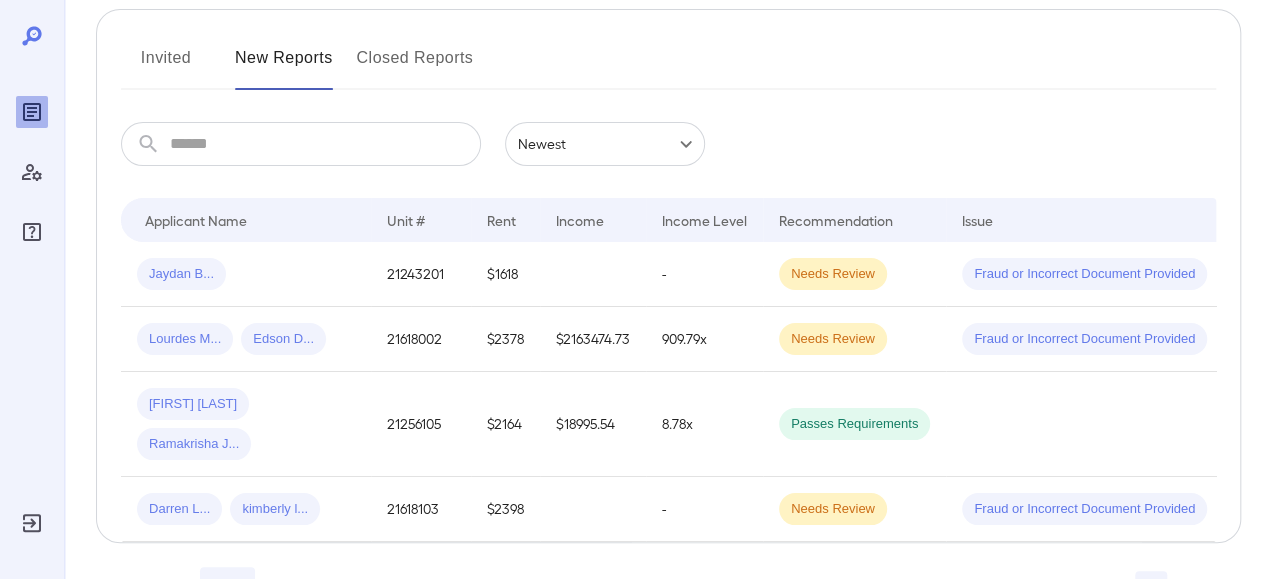 scroll, scrollTop: 241, scrollLeft: 0, axis: vertical 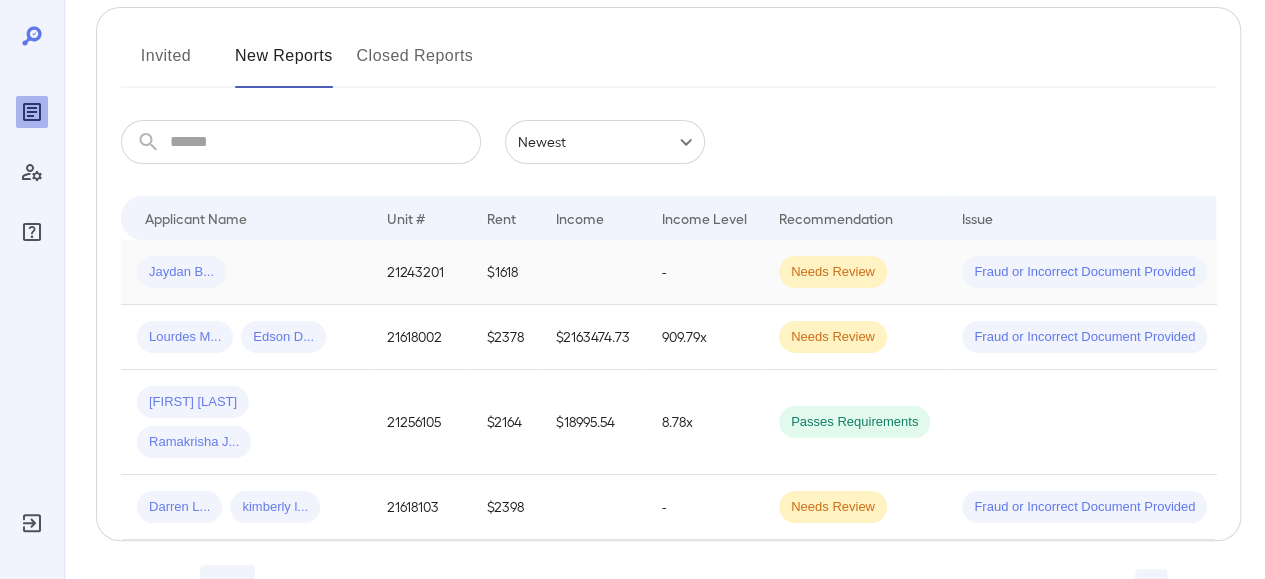 click at bounding box center (593, 272) 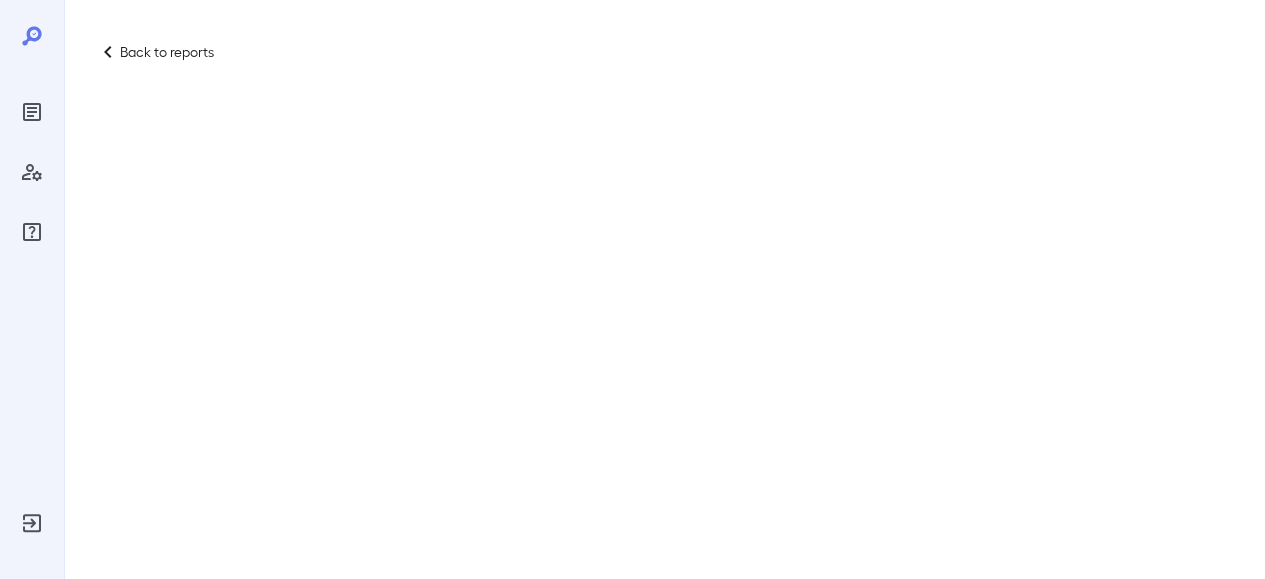 scroll, scrollTop: 0, scrollLeft: 0, axis: both 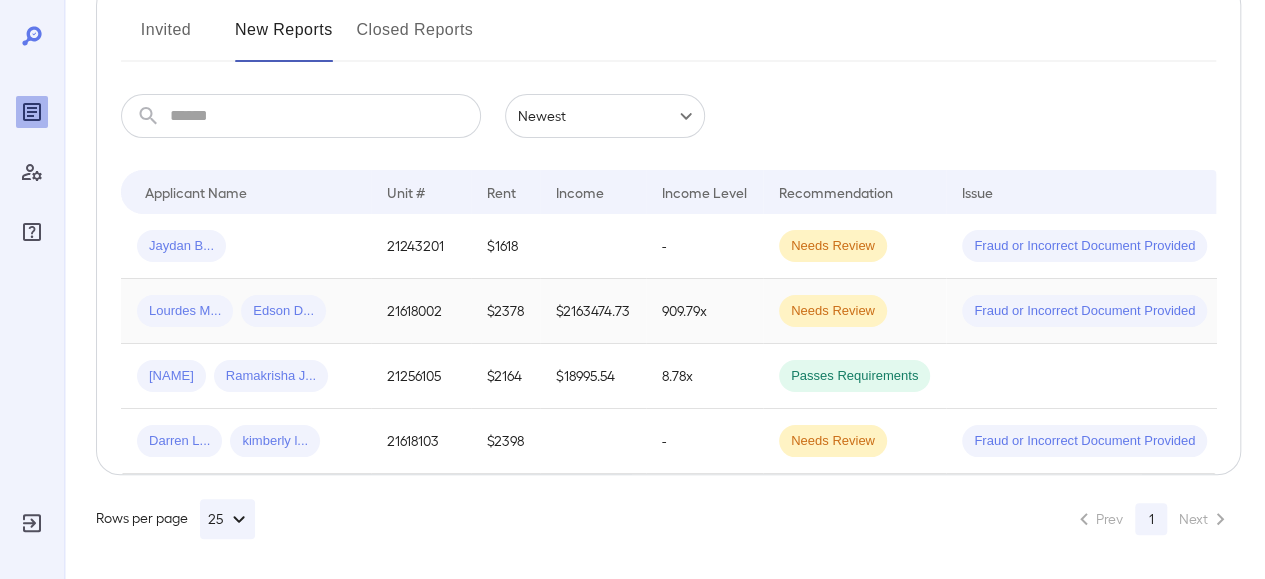 click on "909.79x" at bounding box center (704, 311) 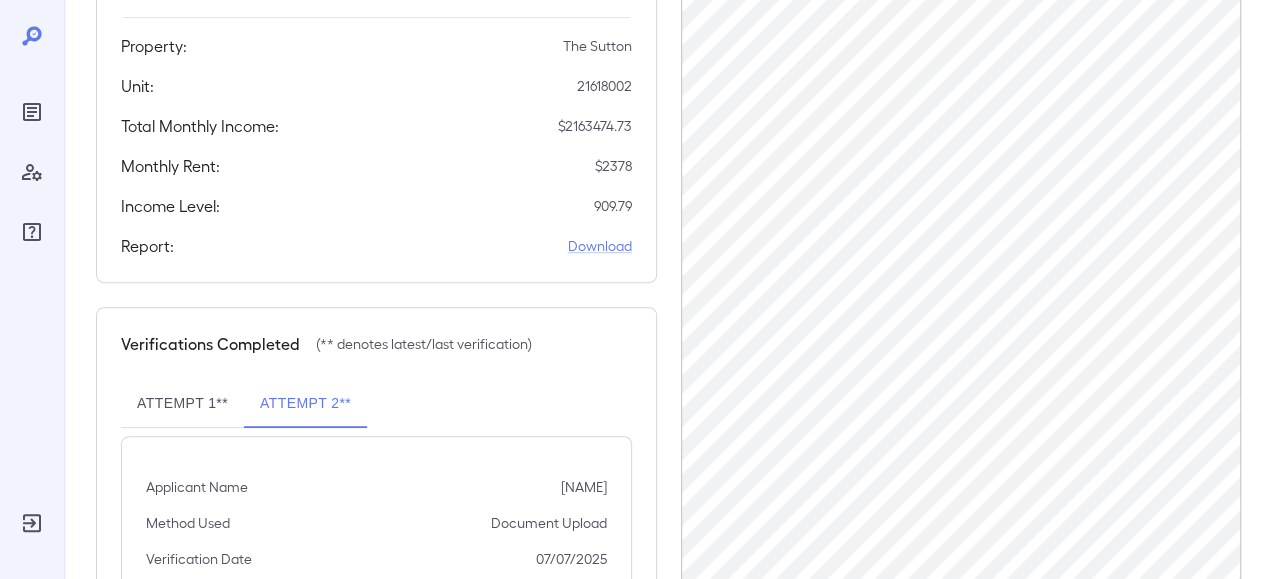 scroll, scrollTop: 378, scrollLeft: 0, axis: vertical 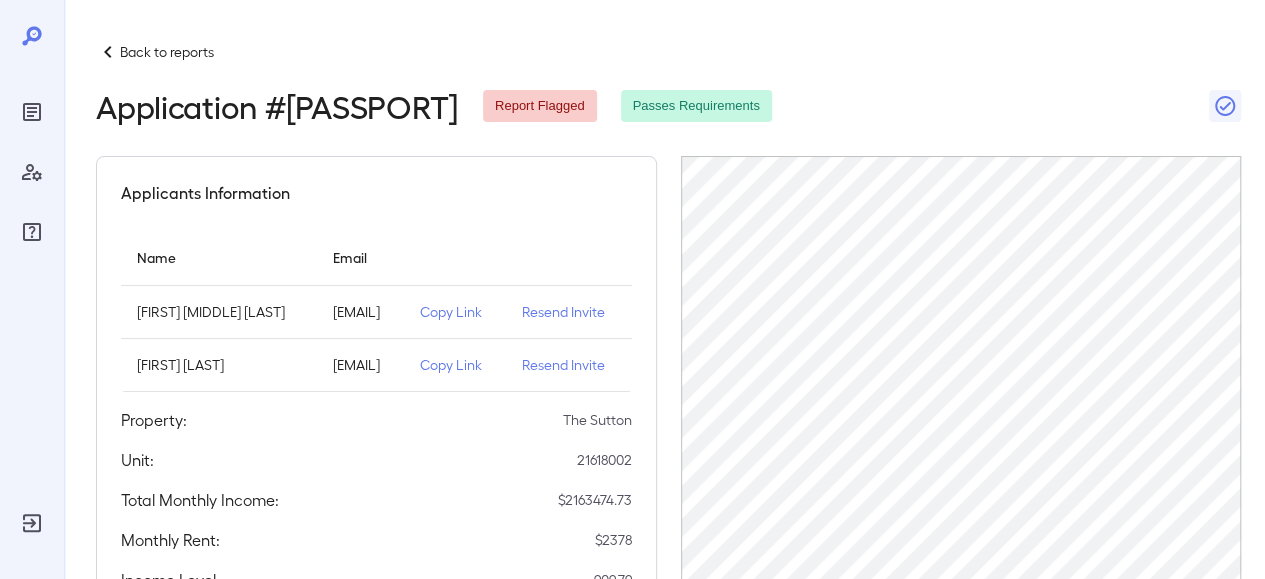 click on "[FIRST] [LAST]" at bounding box center [219, 312] 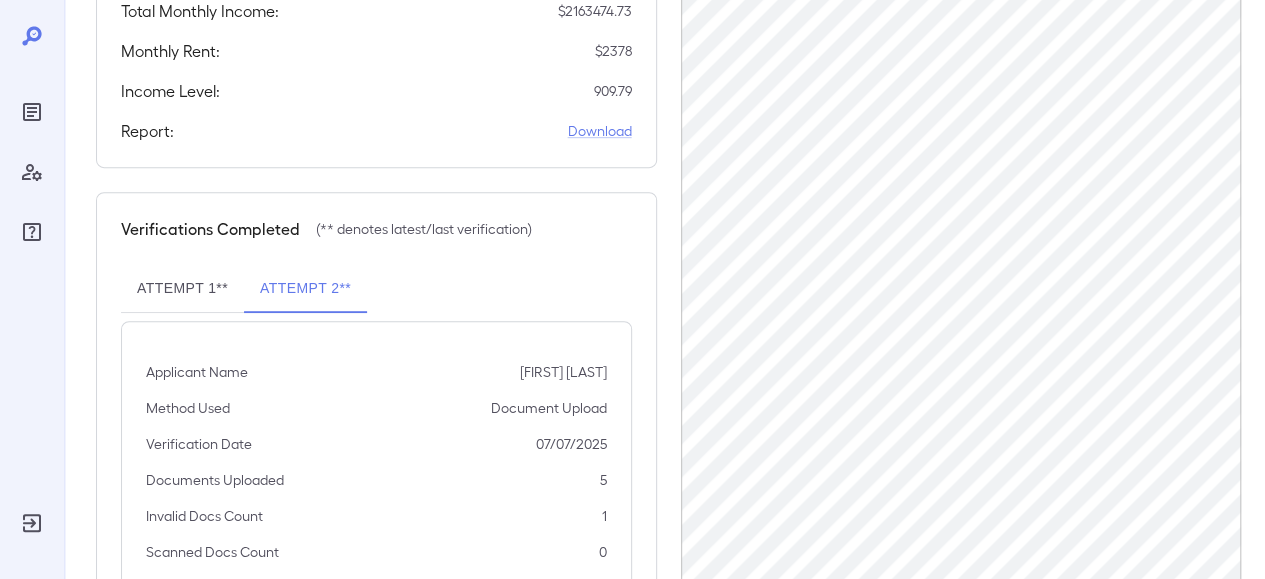 scroll, scrollTop: 598, scrollLeft: 0, axis: vertical 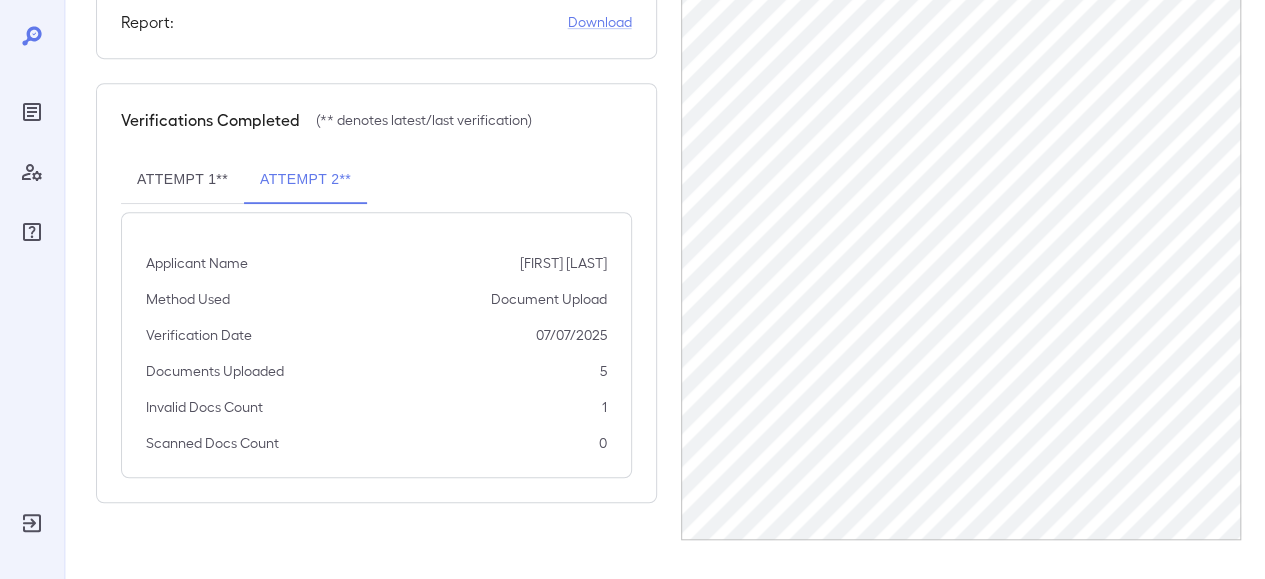 click on "Attempt 1**" at bounding box center [182, 180] 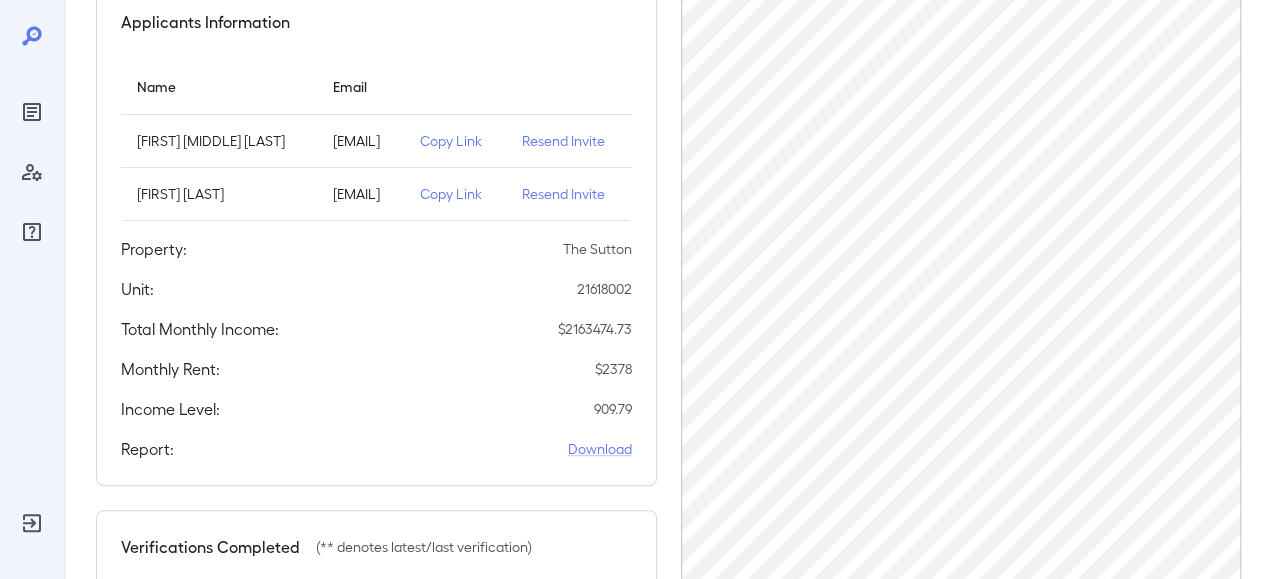 scroll, scrollTop: 26, scrollLeft: 0, axis: vertical 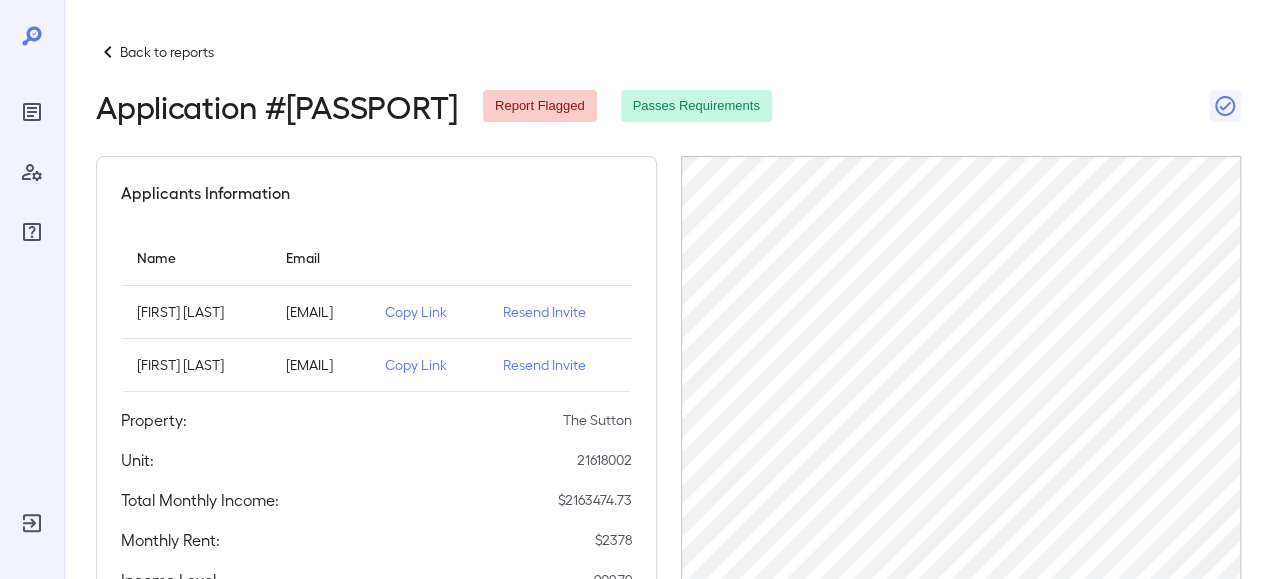 click at bounding box center (107, 52) 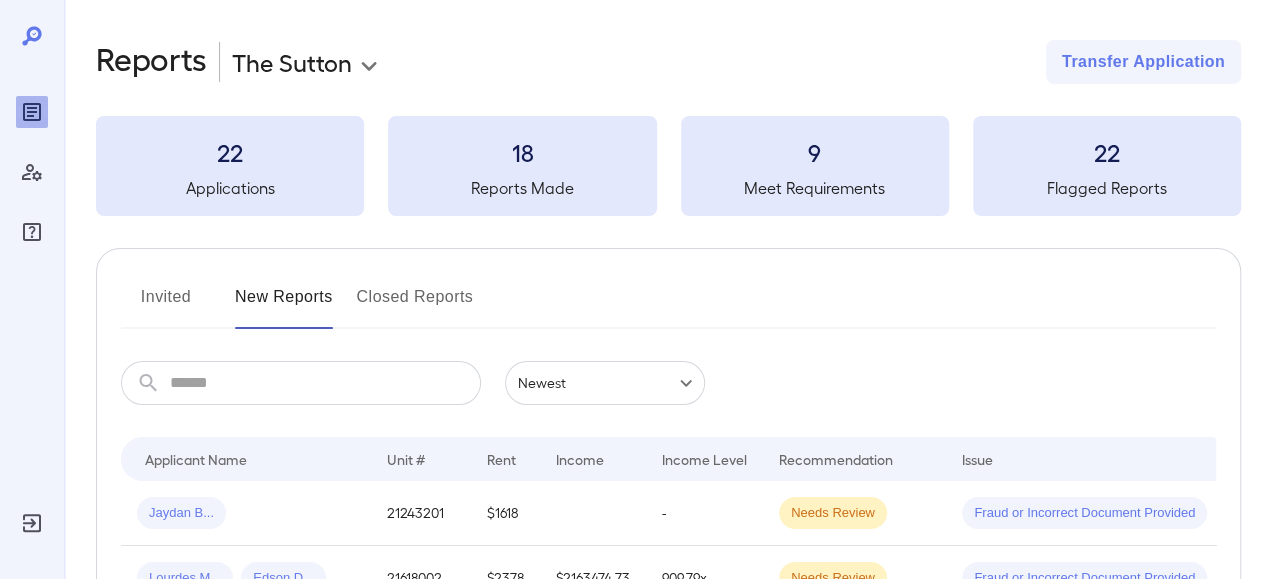 scroll, scrollTop: 280, scrollLeft: 0, axis: vertical 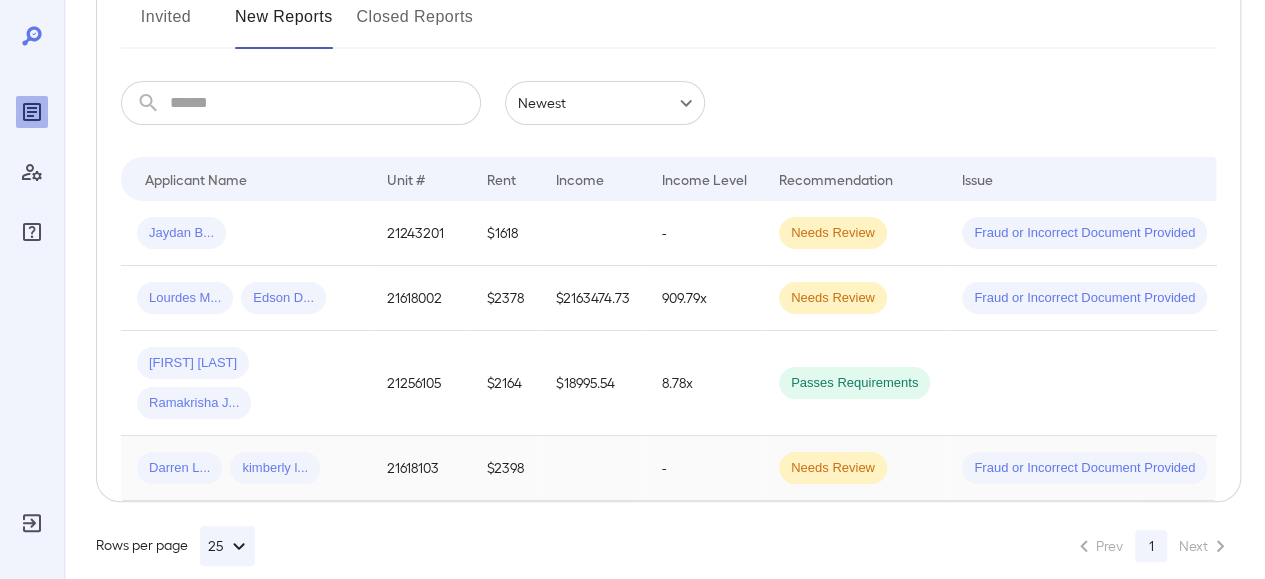 click on "Darren L... kimberly l..." at bounding box center (246, 468) 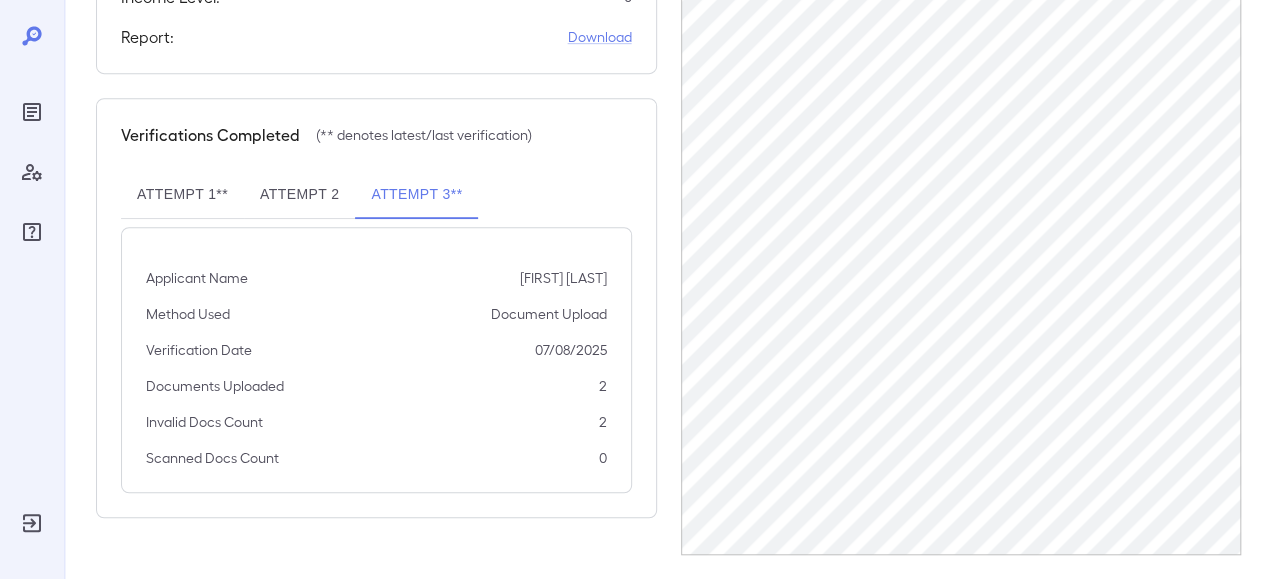 scroll, scrollTop: 598, scrollLeft: 0, axis: vertical 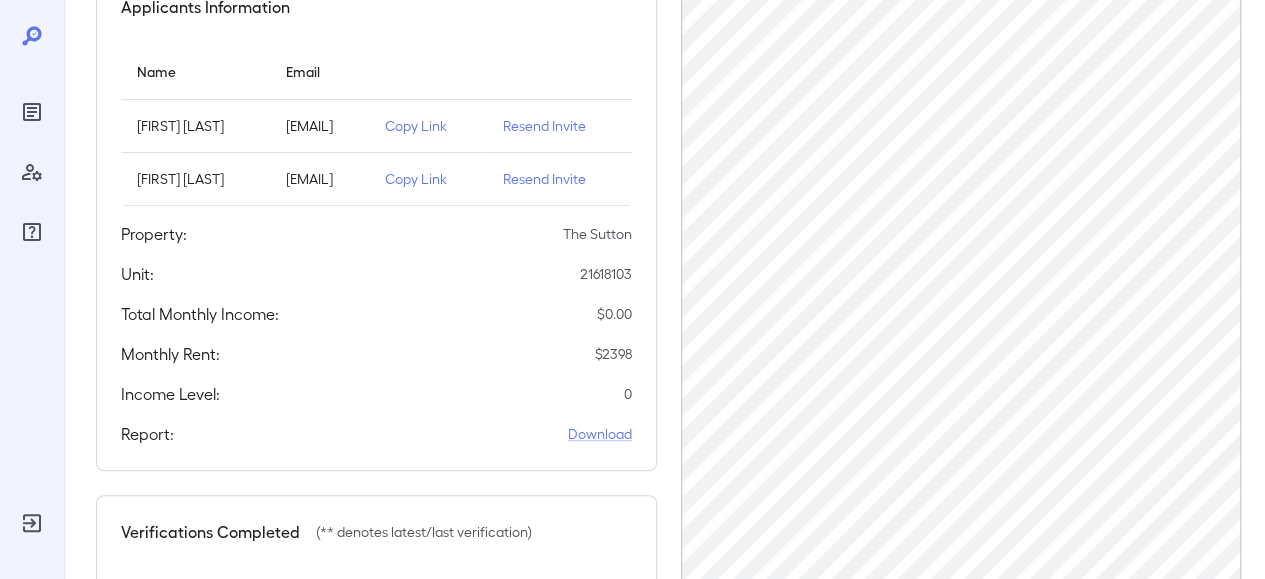 click on "Copy Link" at bounding box center [428, 126] 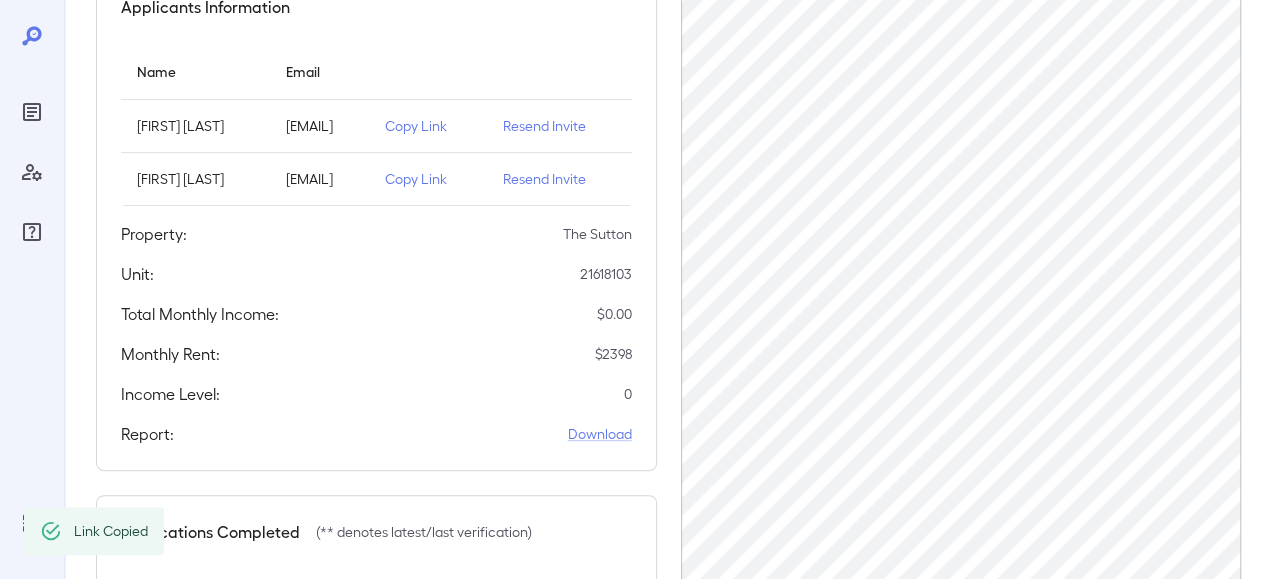 click on "Copy Link" at bounding box center (428, 126) 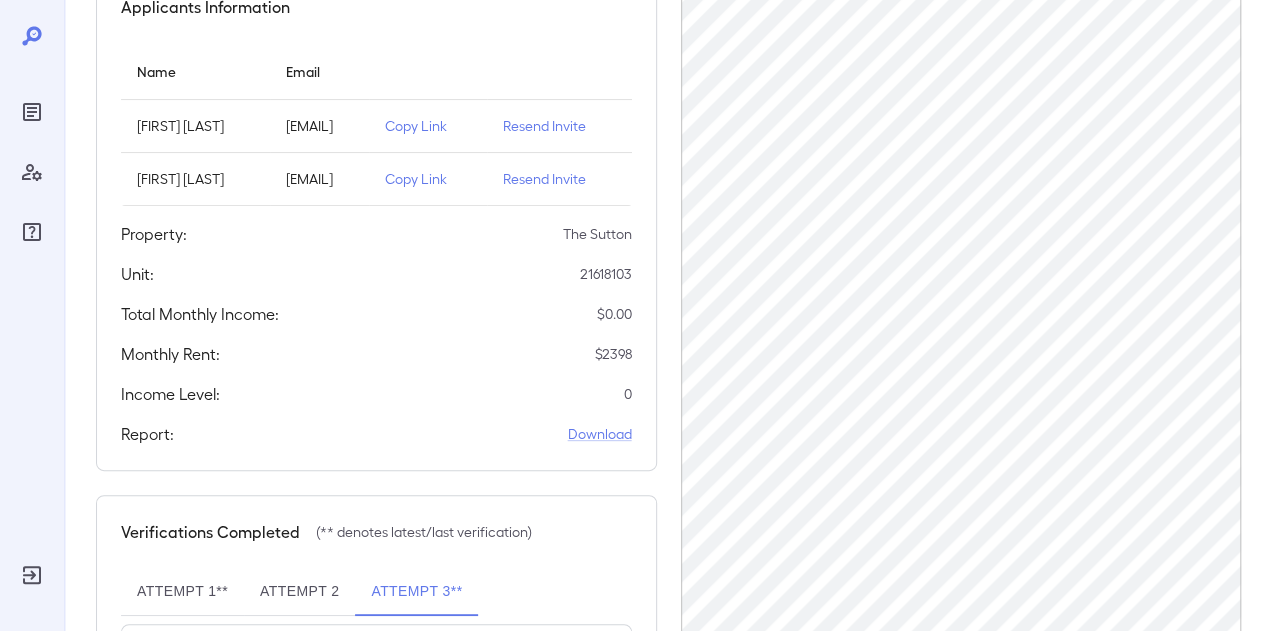 scroll, scrollTop: 0, scrollLeft: 0, axis: both 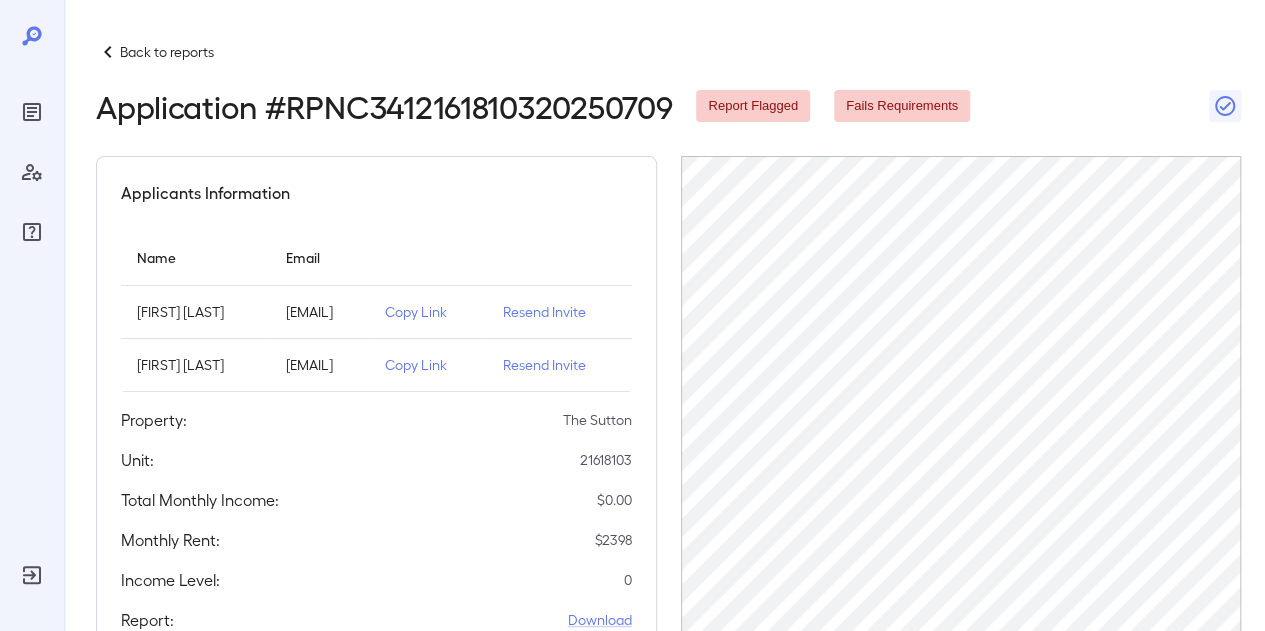 click at bounding box center [108, 52] 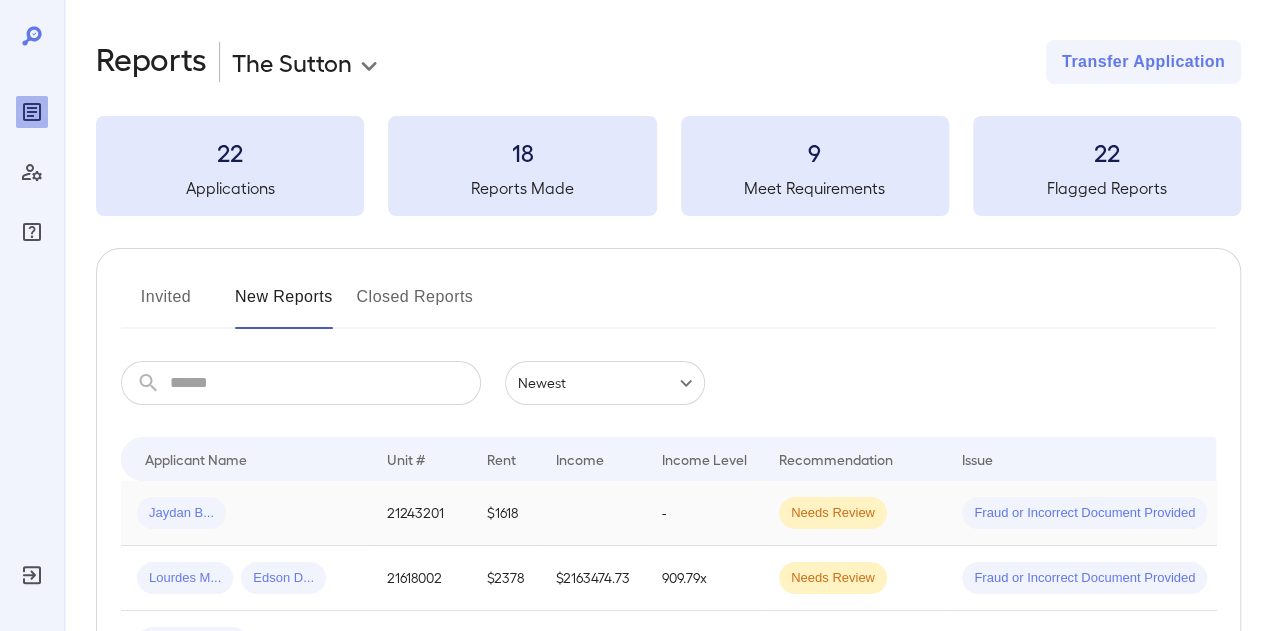 click on "-" at bounding box center [704, 513] 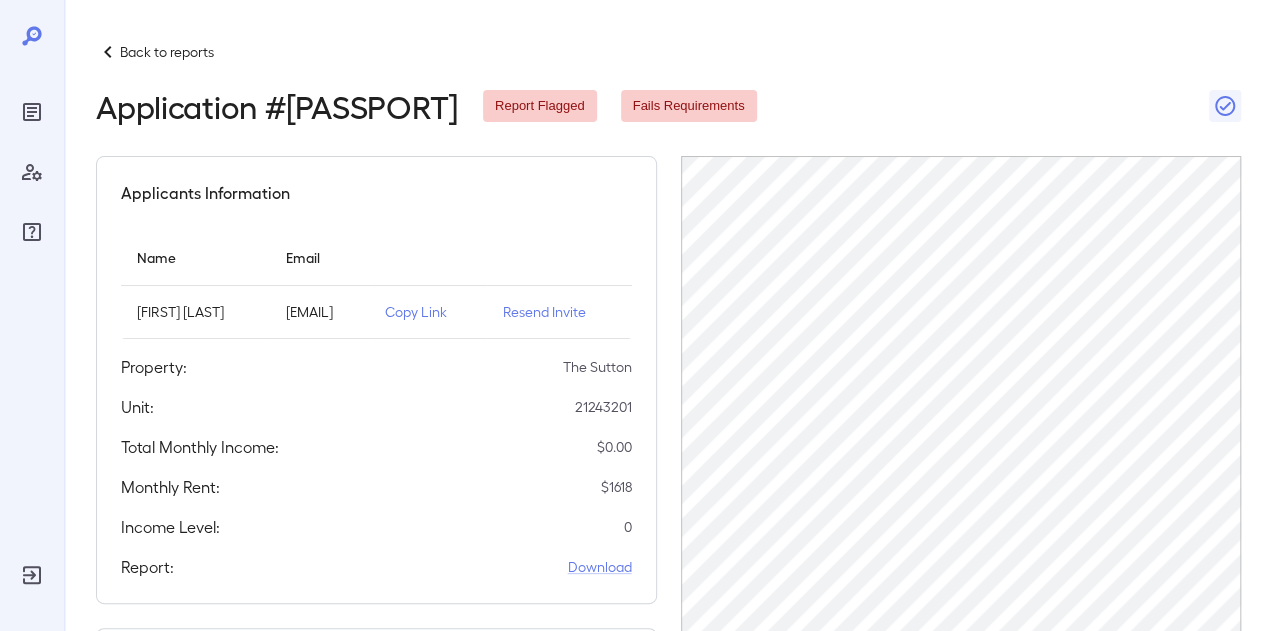click on "Copy Link" at bounding box center [428, 312] 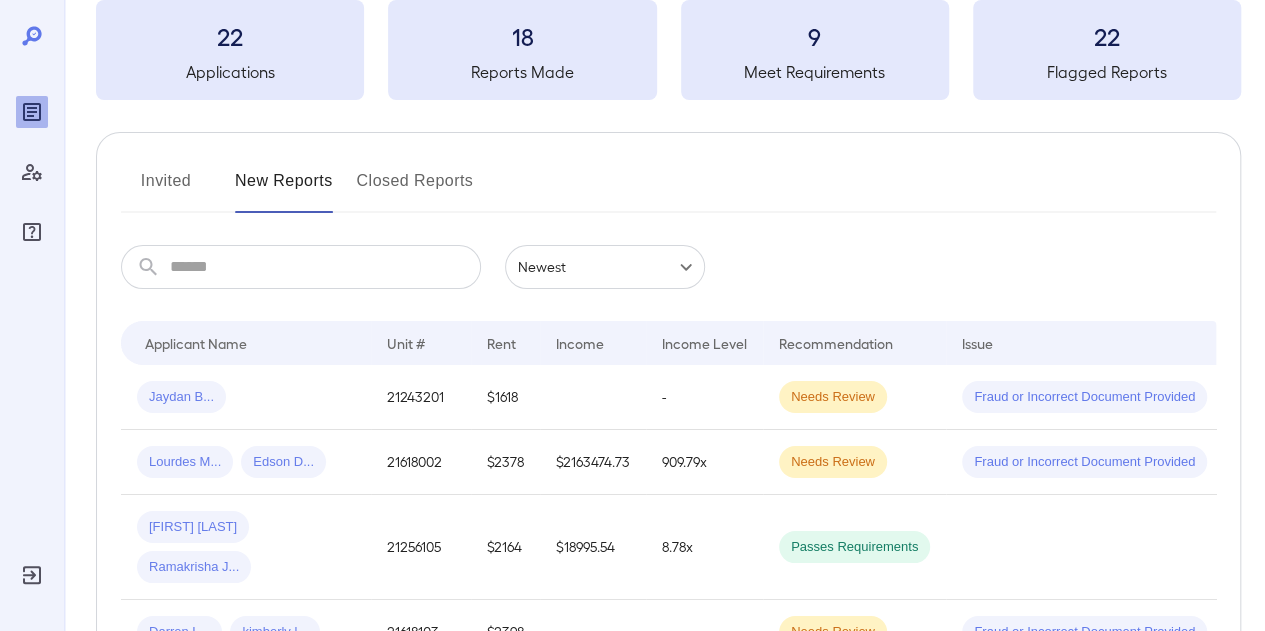 scroll, scrollTop: 184, scrollLeft: 0, axis: vertical 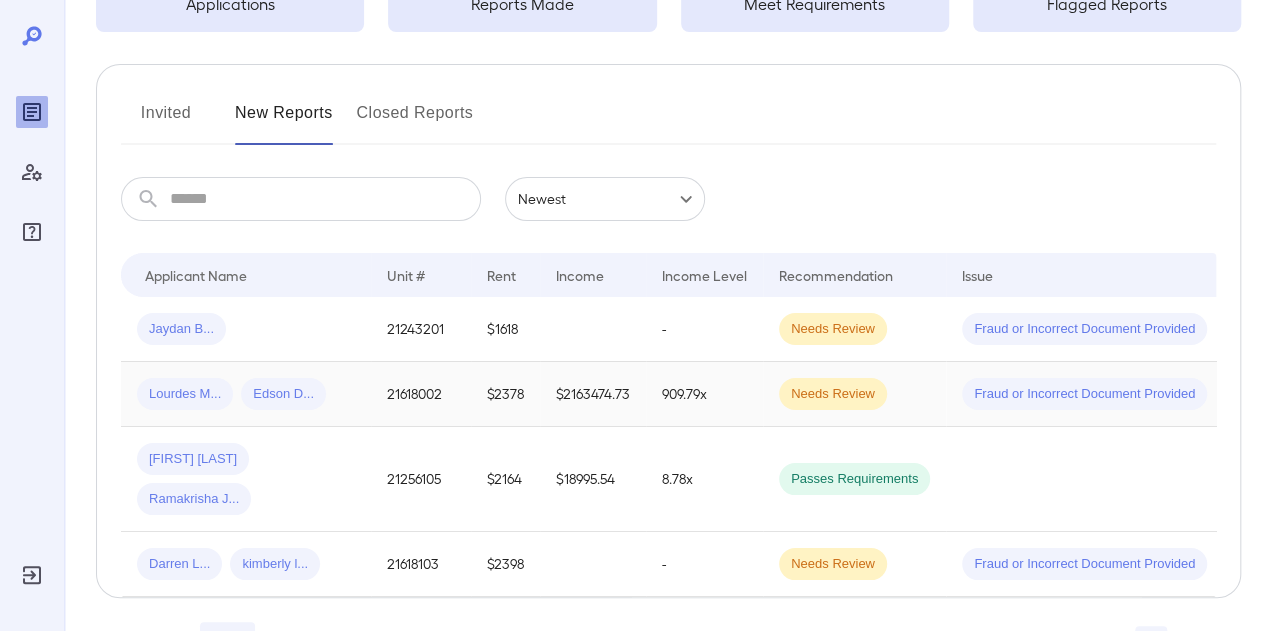 click on "[FIRST] [LAST] [FIRST] [LAST]" at bounding box center [246, 394] 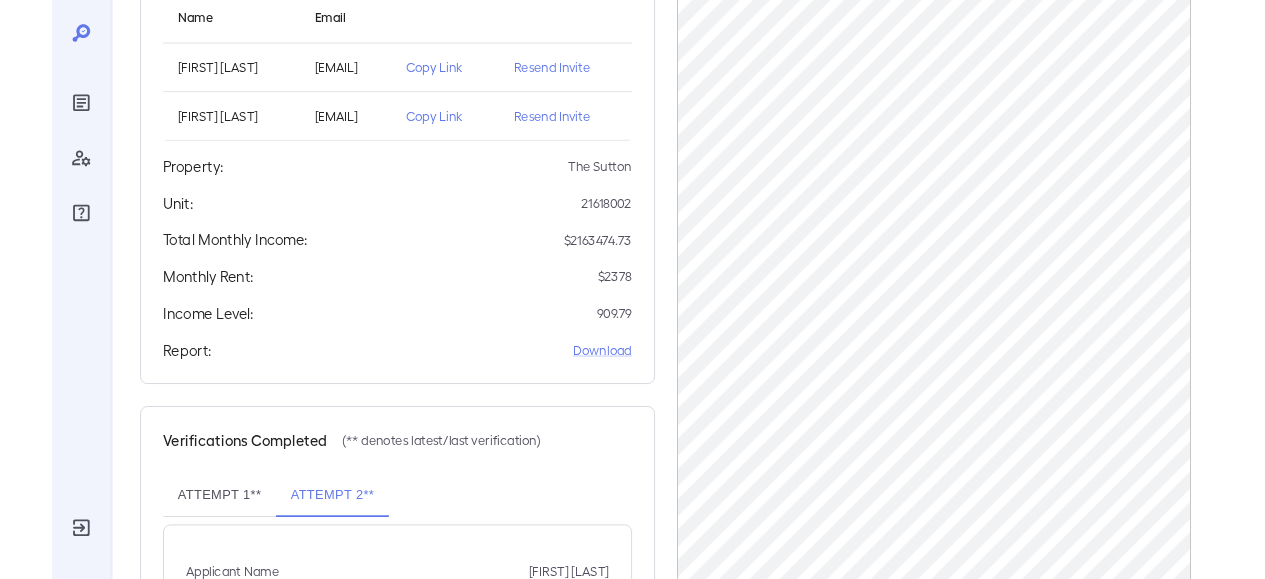 scroll, scrollTop: 244, scrollLeft: 0, axis: vertical 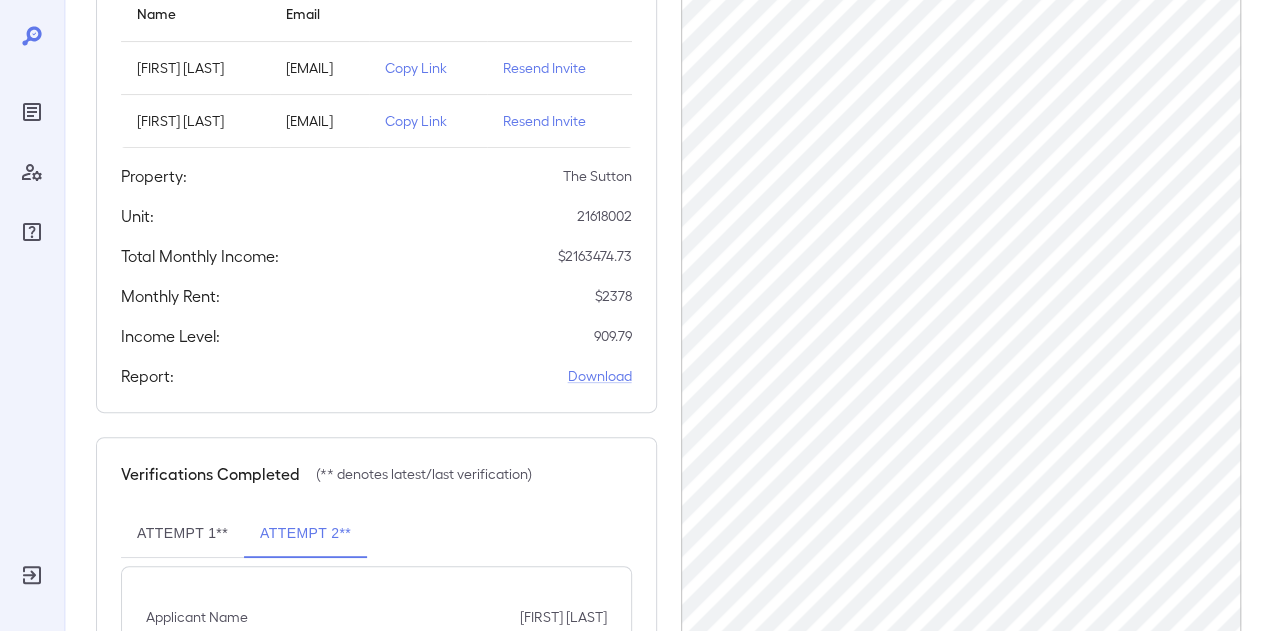 click on "Copy Link" at bounding box center (428, 68) 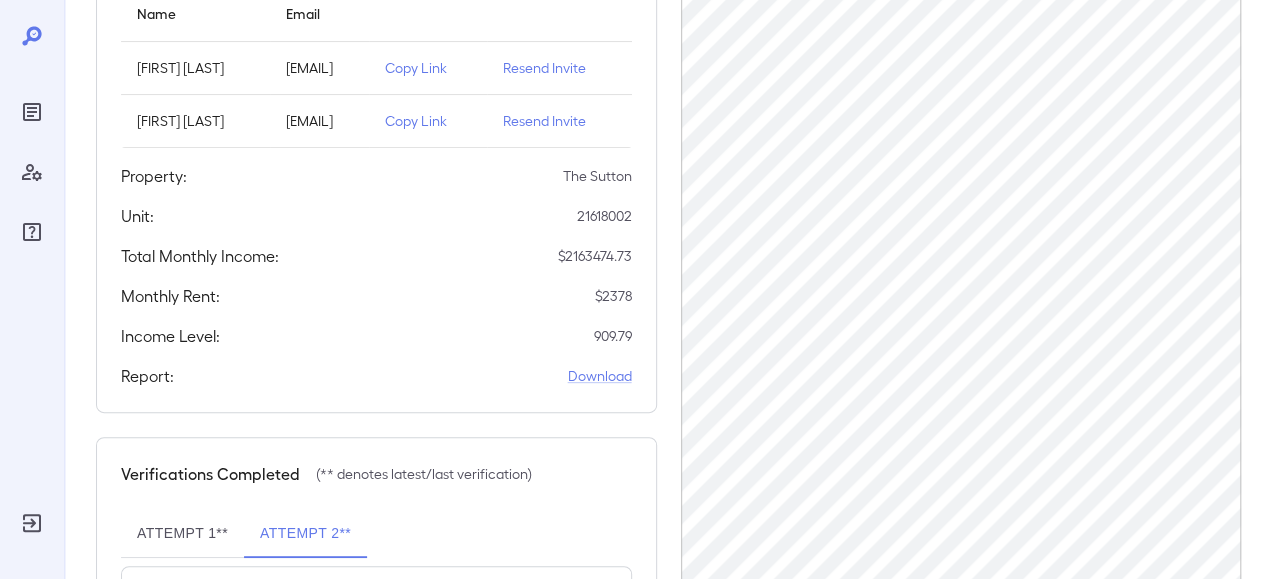 click at bounding box center (32, 112) 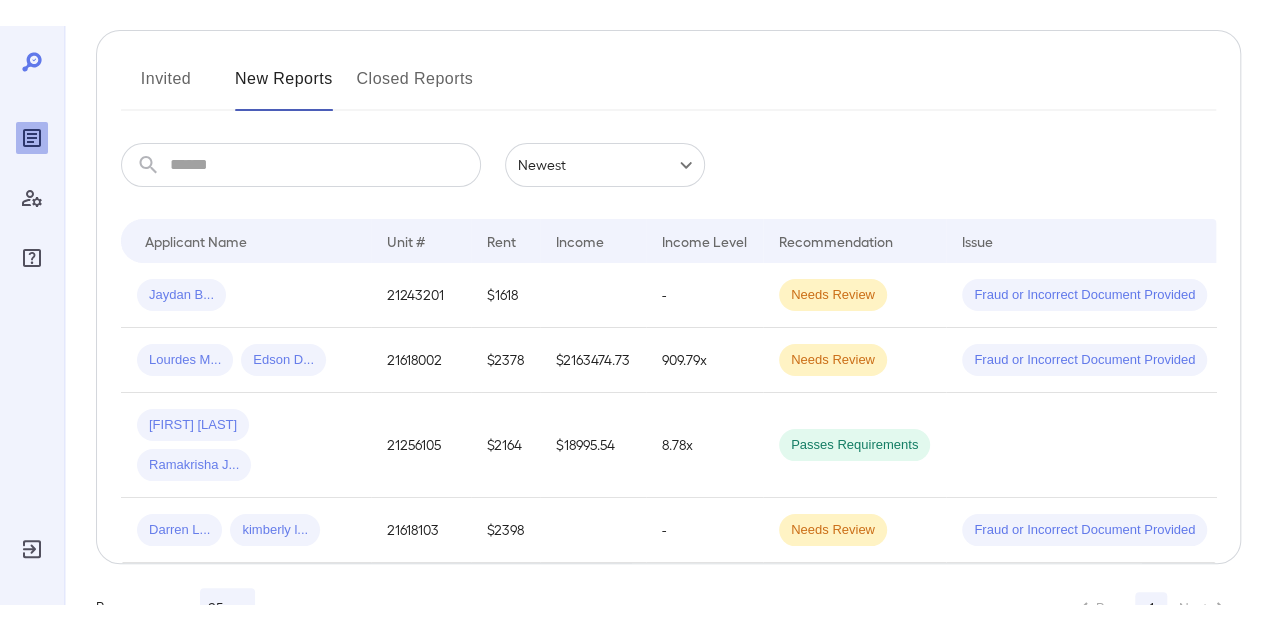 scroll, scrollTop: 228, scrollLeft: 0, axis: vertical 